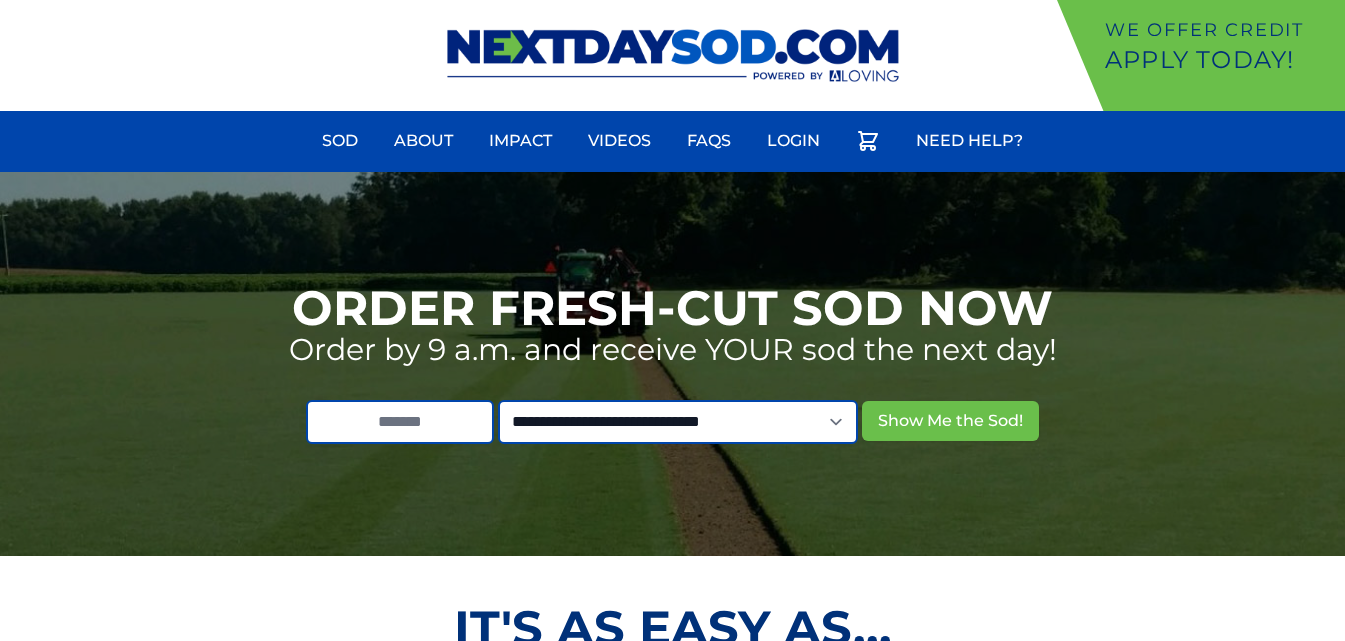scroll, scrollTop: 0, scrollLeft: 0, axis: both 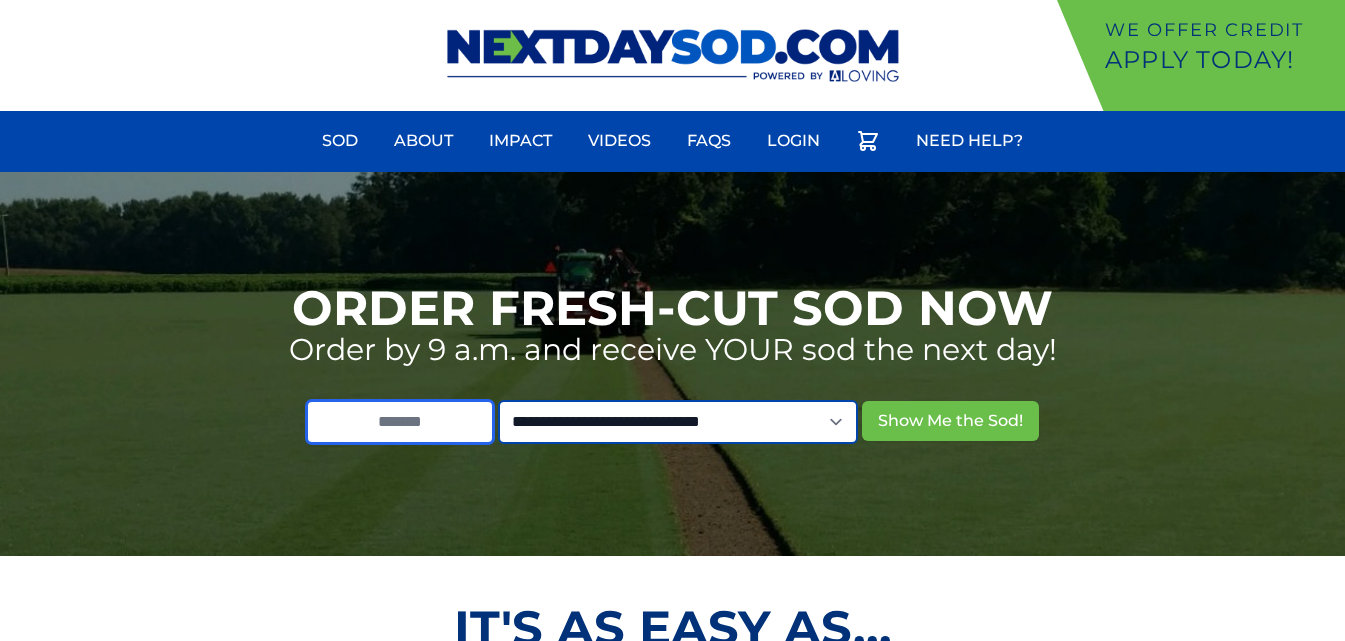click at bounding box center [400, 422] 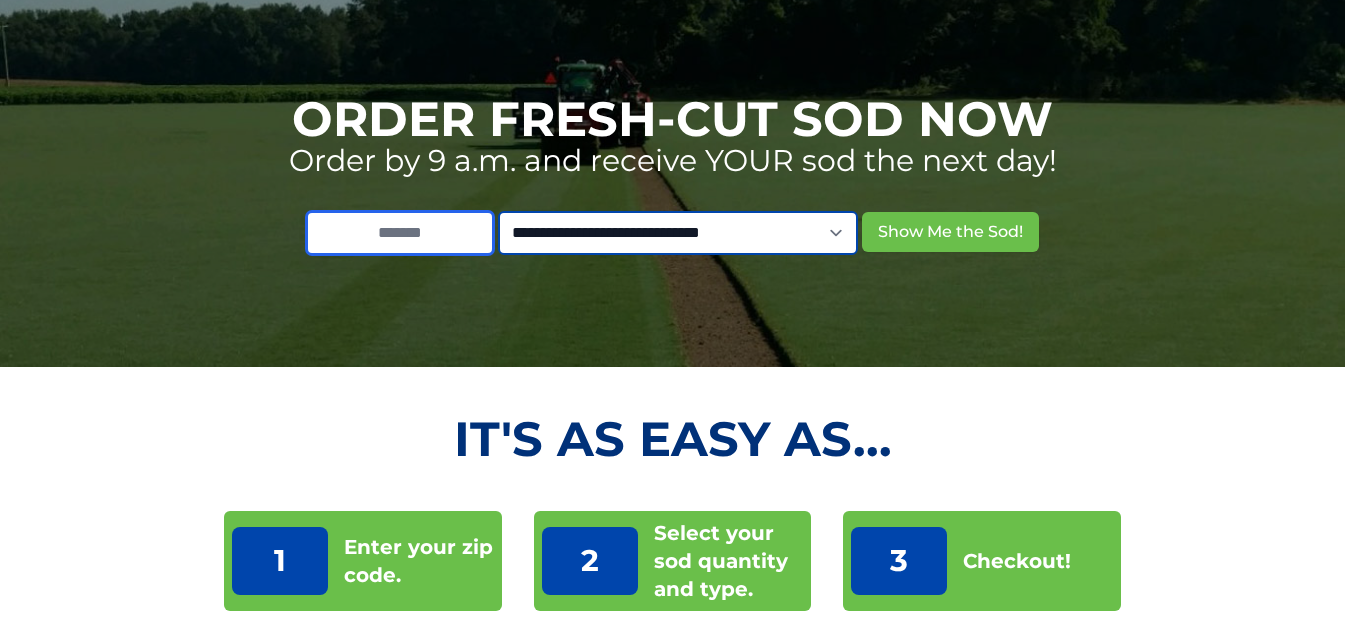 scroll, scrollTop: 79, scrollLeft: 0, axis: vertical 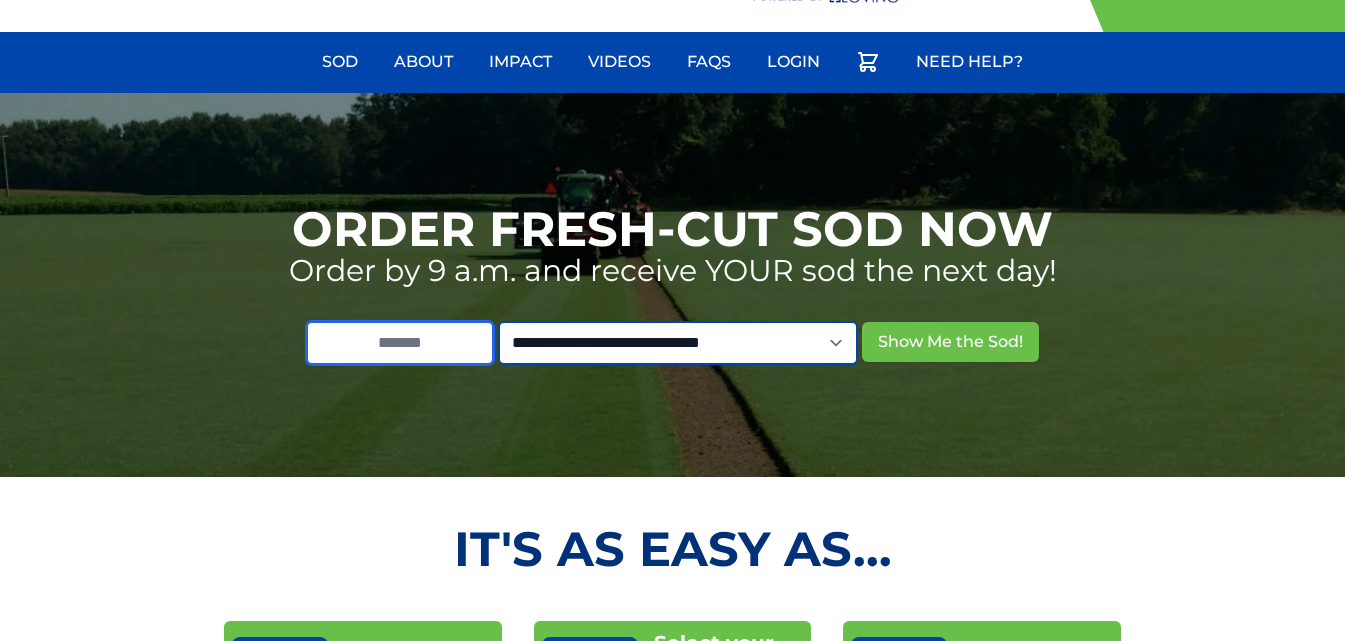 click at bounding box center [400, 343] 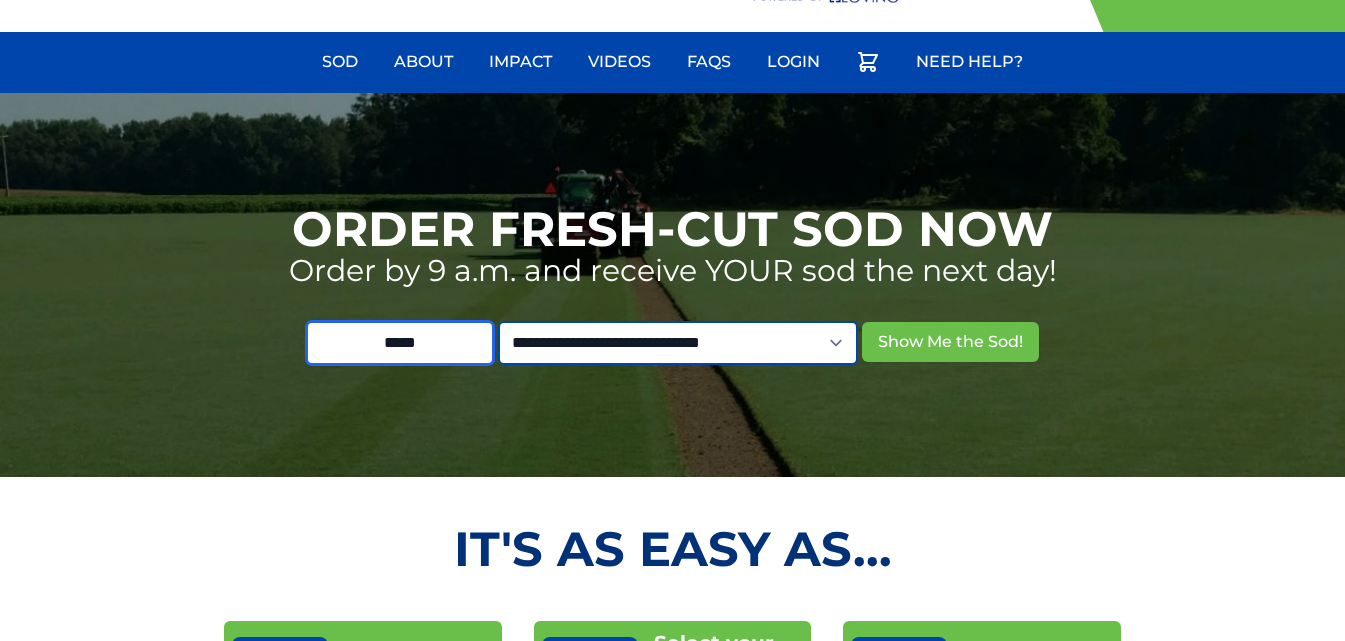 type on "*****" 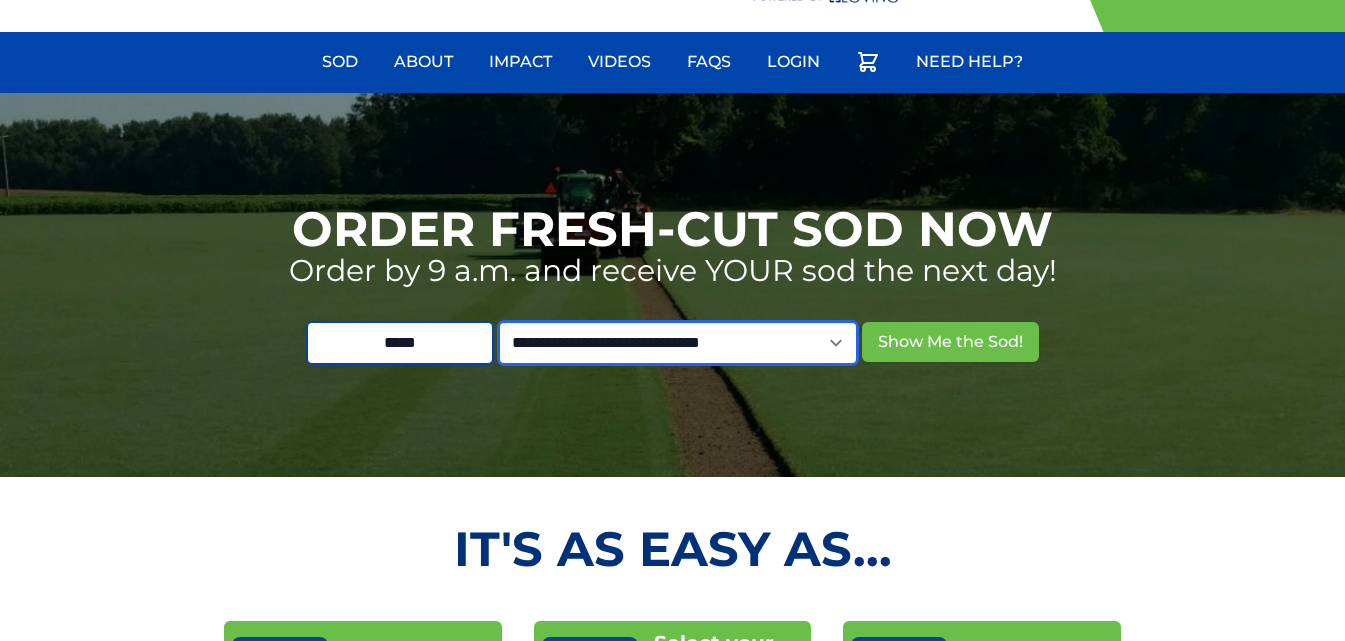 click on "**********" at bounding box center (678, 343) 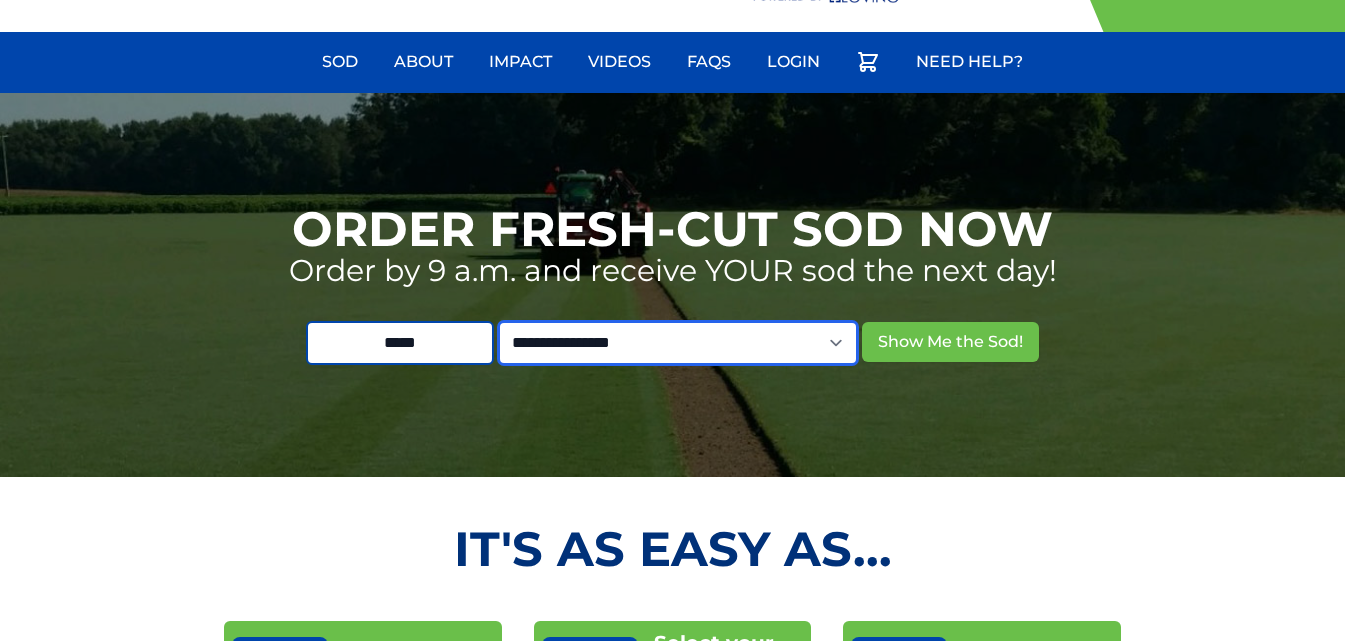 click on "**********" at bounding box center [678, 343] 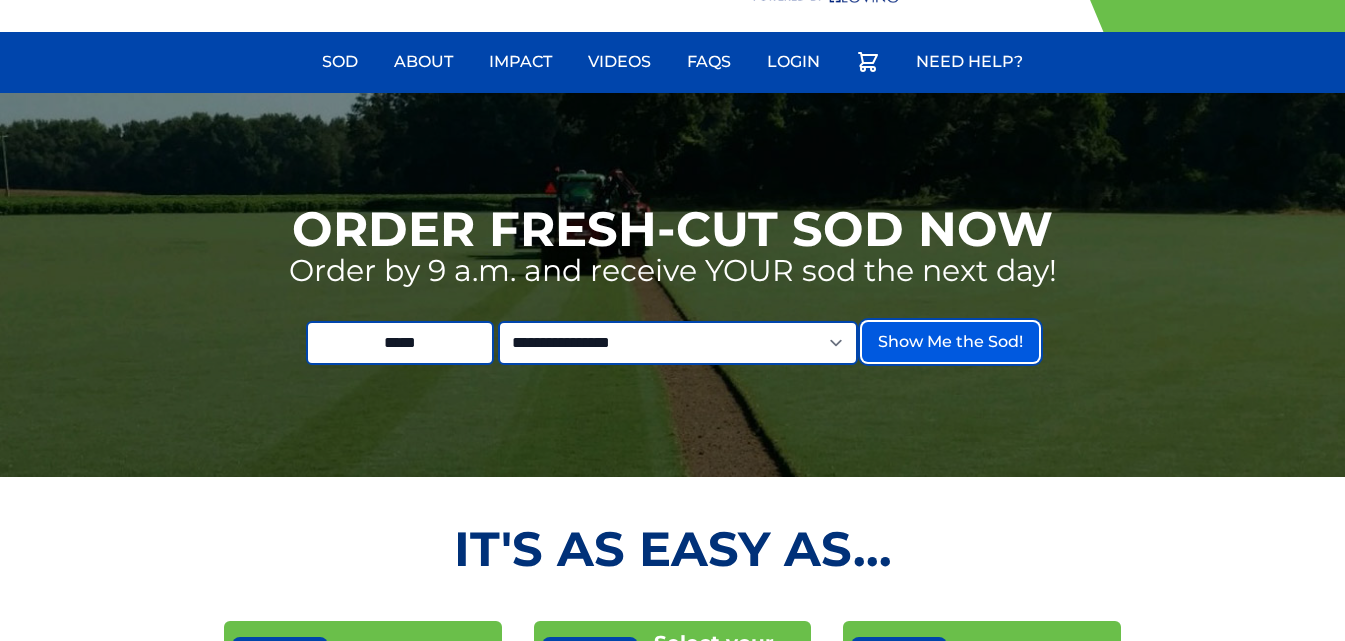 click on "Show Me the Sod!" at bounding box center (950, 342) 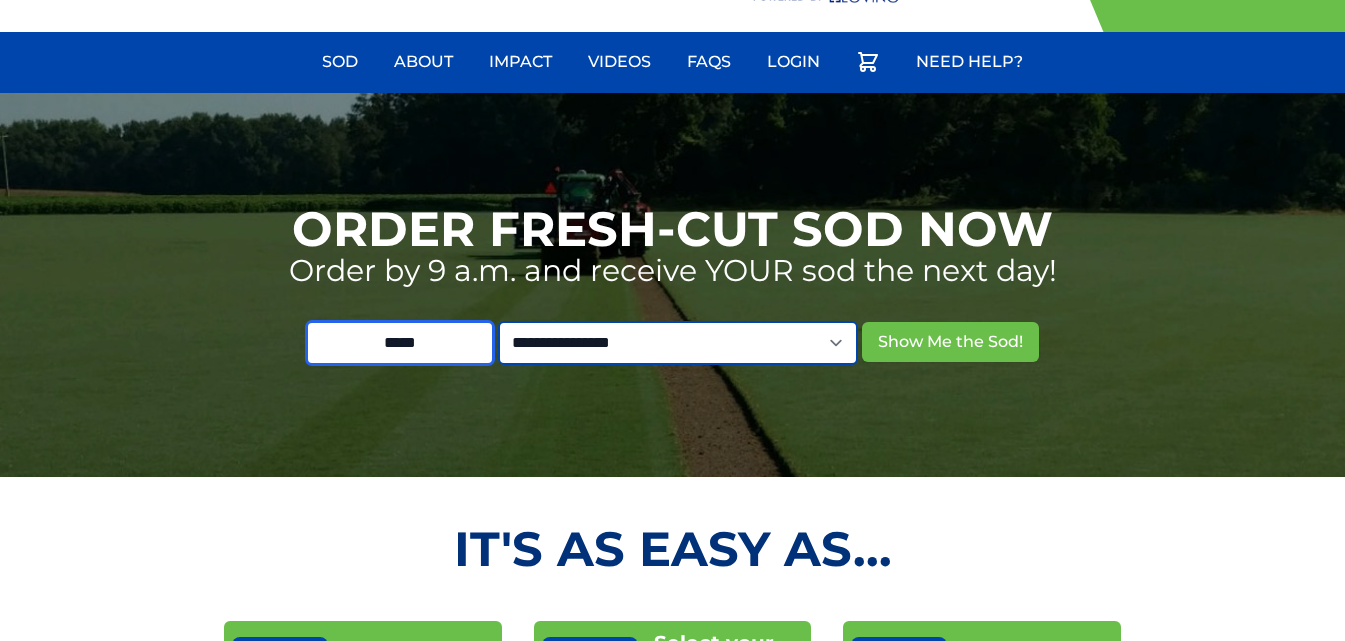 click on "*****" at bounding box center [400, 343] 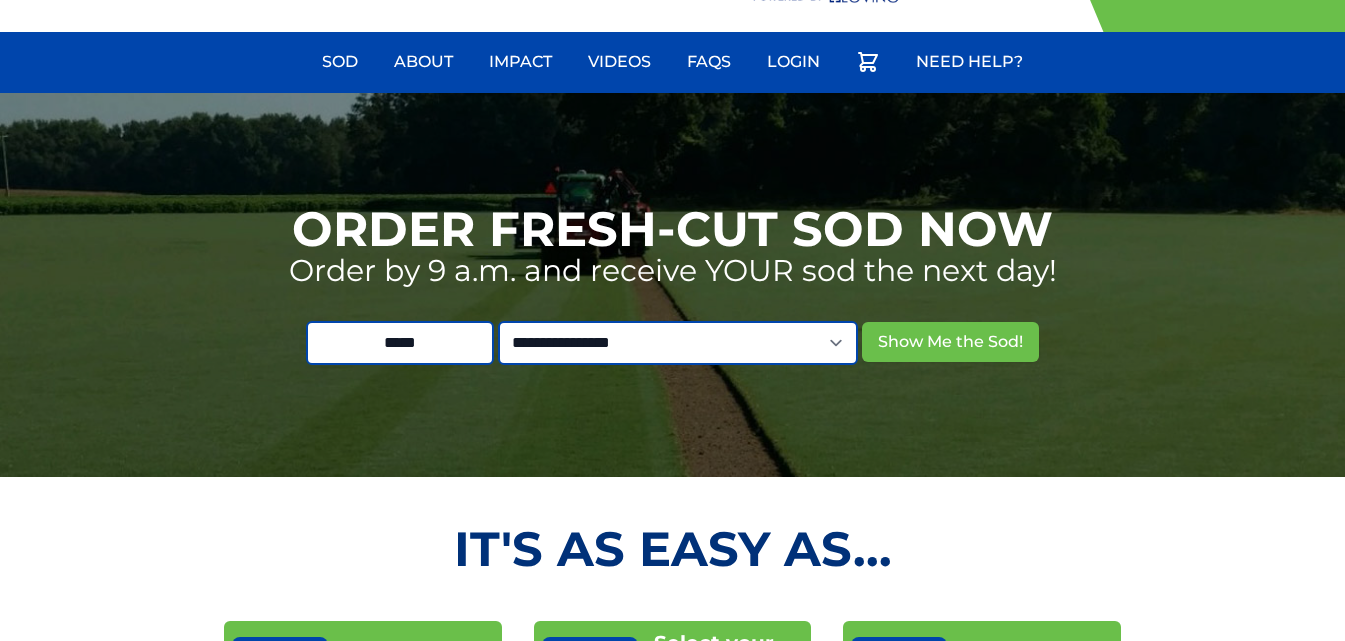 click on "**********" at bounding box center [672, 285] 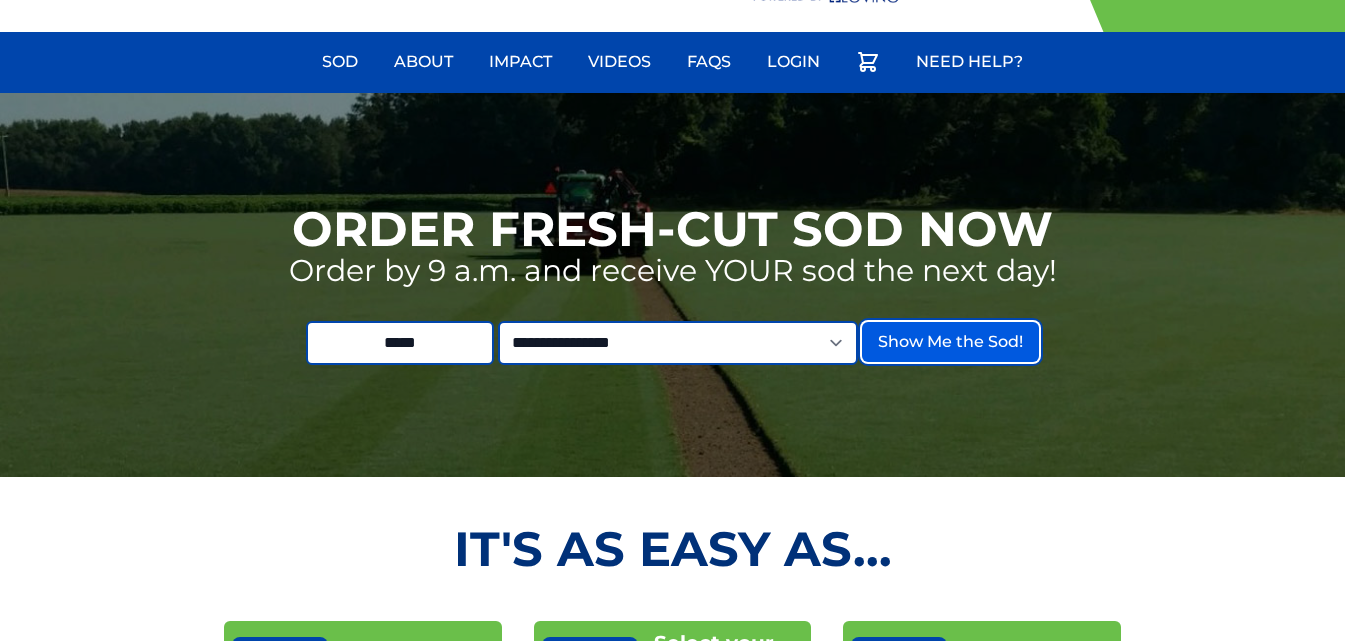 click on "Show Me the Sod!" at bounding box center [950, 342] 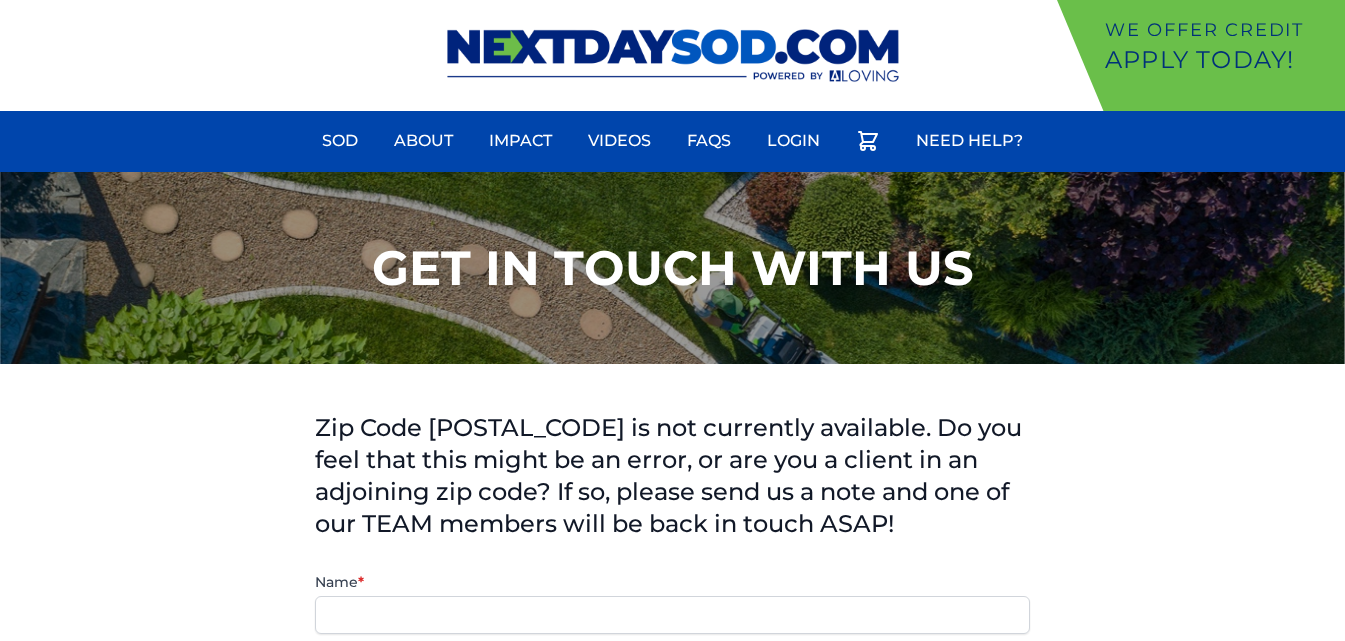scroll, scrollTop: 0, scrollLeft: 0, axis: both 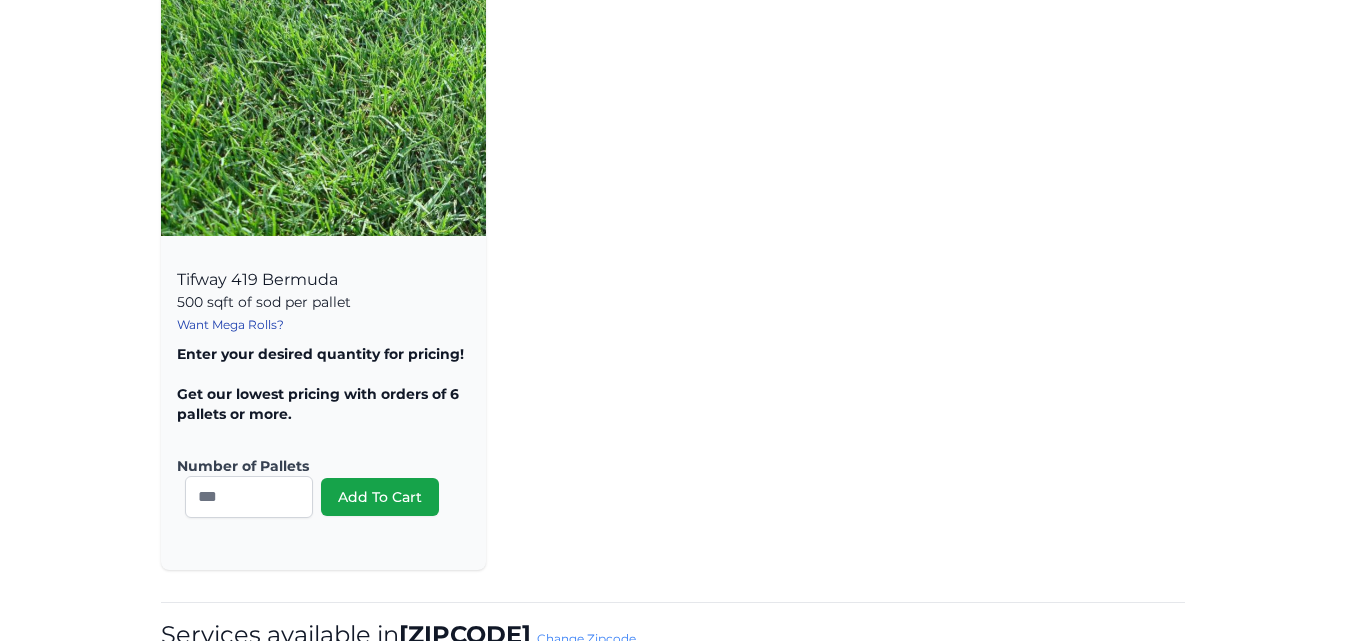 drag, startPoint x: 1359, startPoint y: 167, endPoint x: 1351, endPoint y: 212, distance: 45.705578 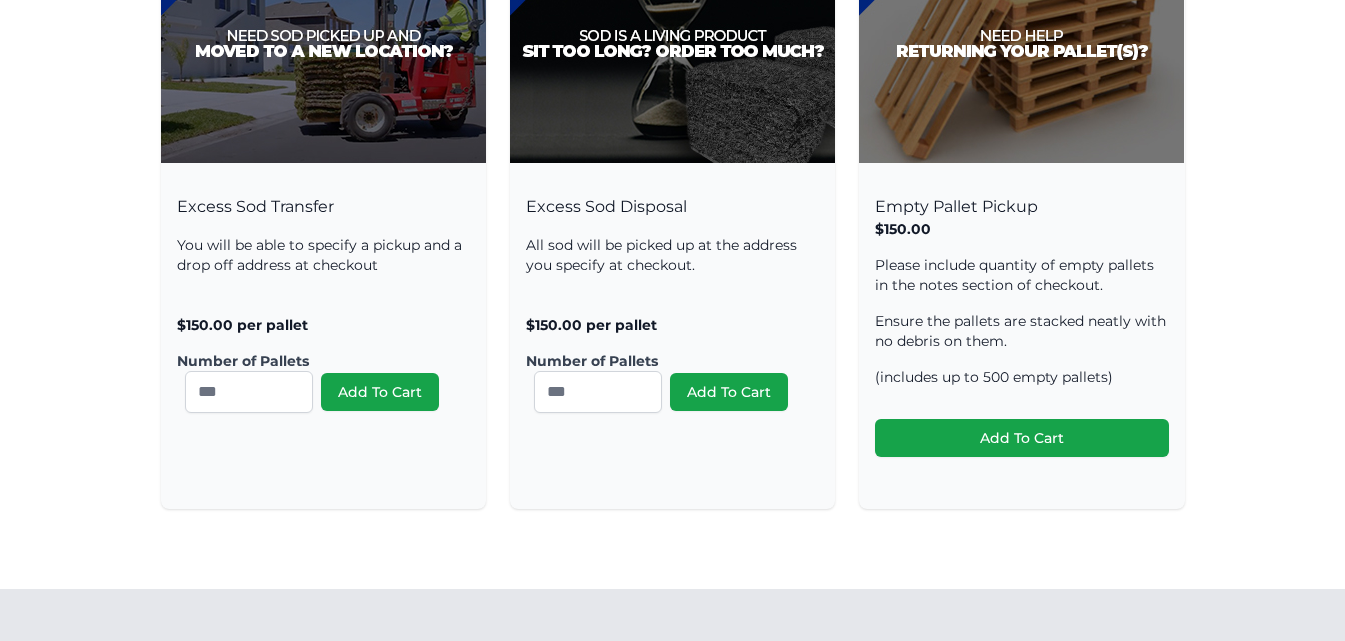 scroll, scrollTop: 1030, scrollLeft: 0, axis: vertical 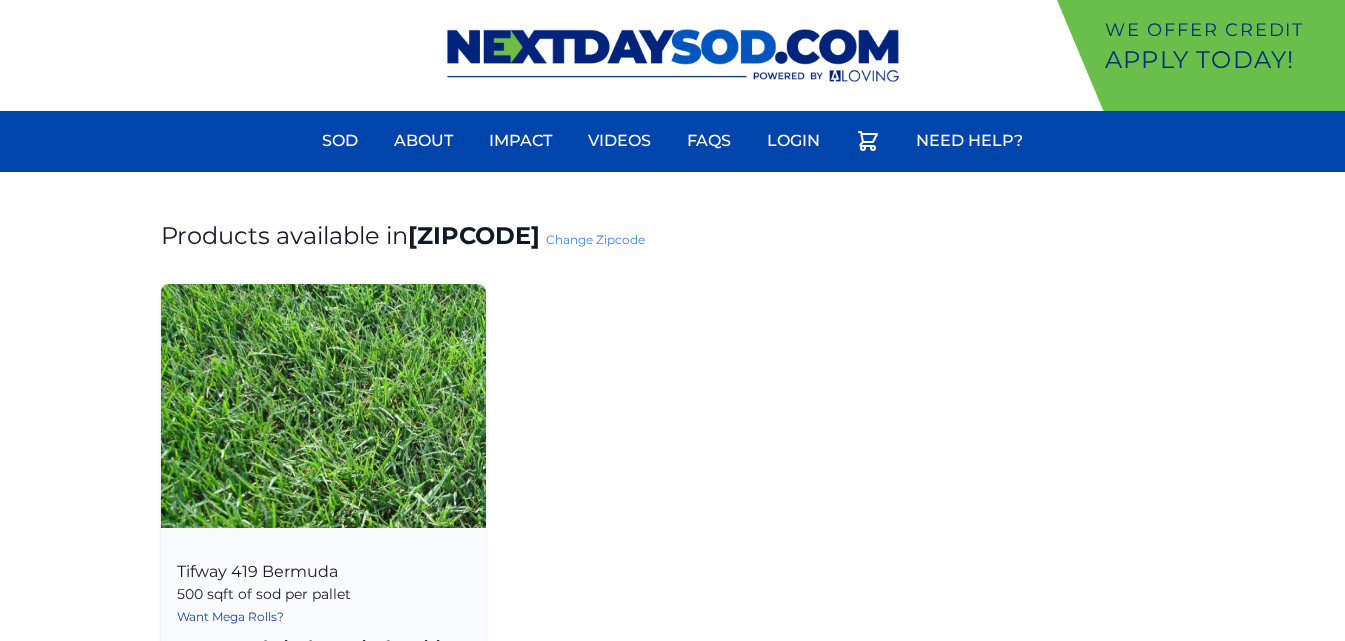 click on "Products available in  29413   Change Zipcode" at bounding box center [673, 236] 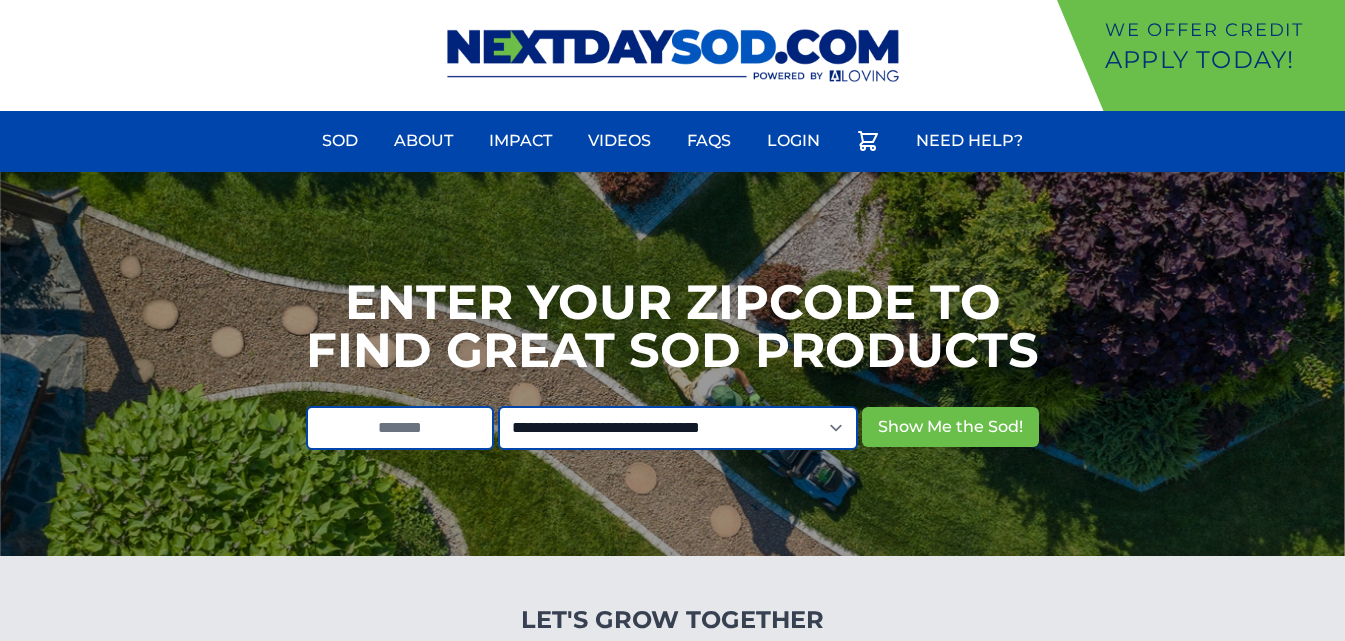 scroll, scrollTop: 0, scrollLeft: 0, axis: both 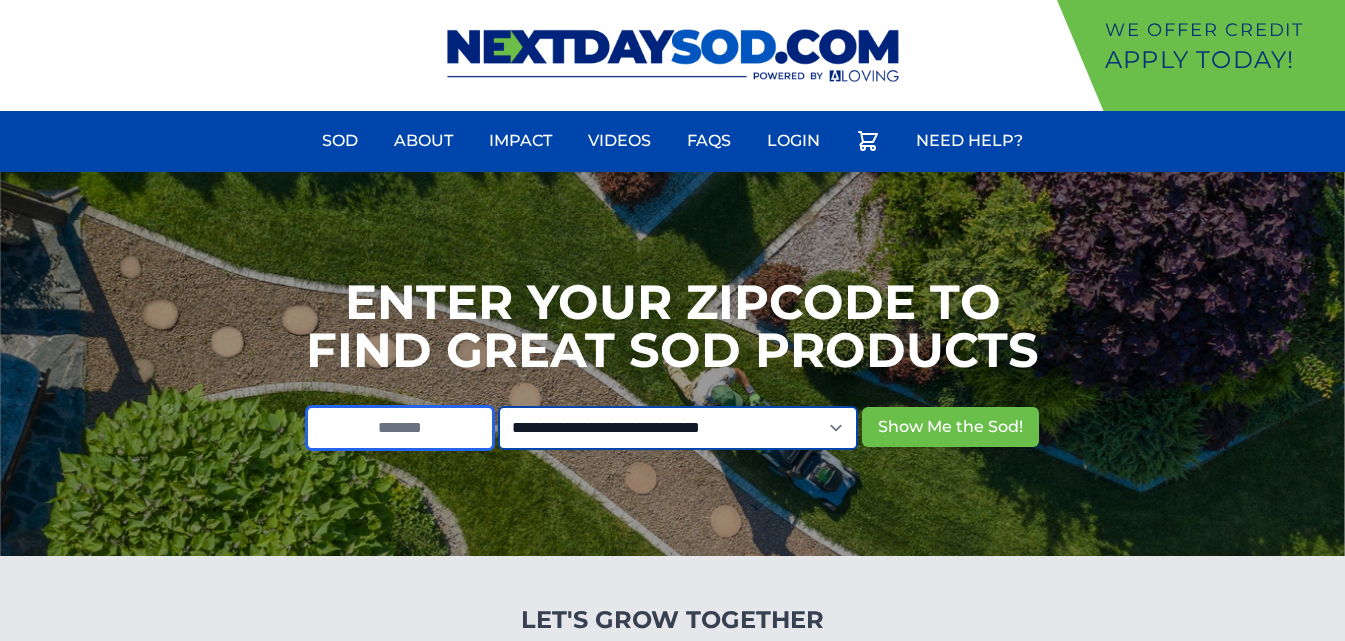click at bounding box center (400, 428) 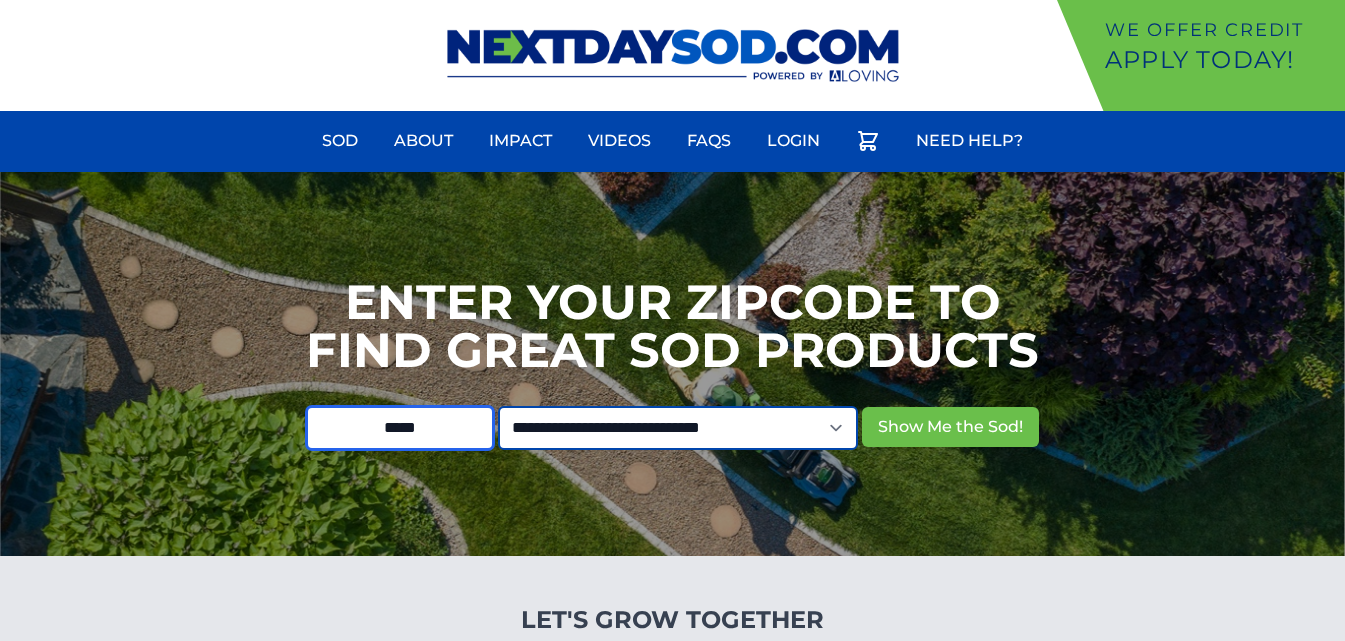 type on "*****" 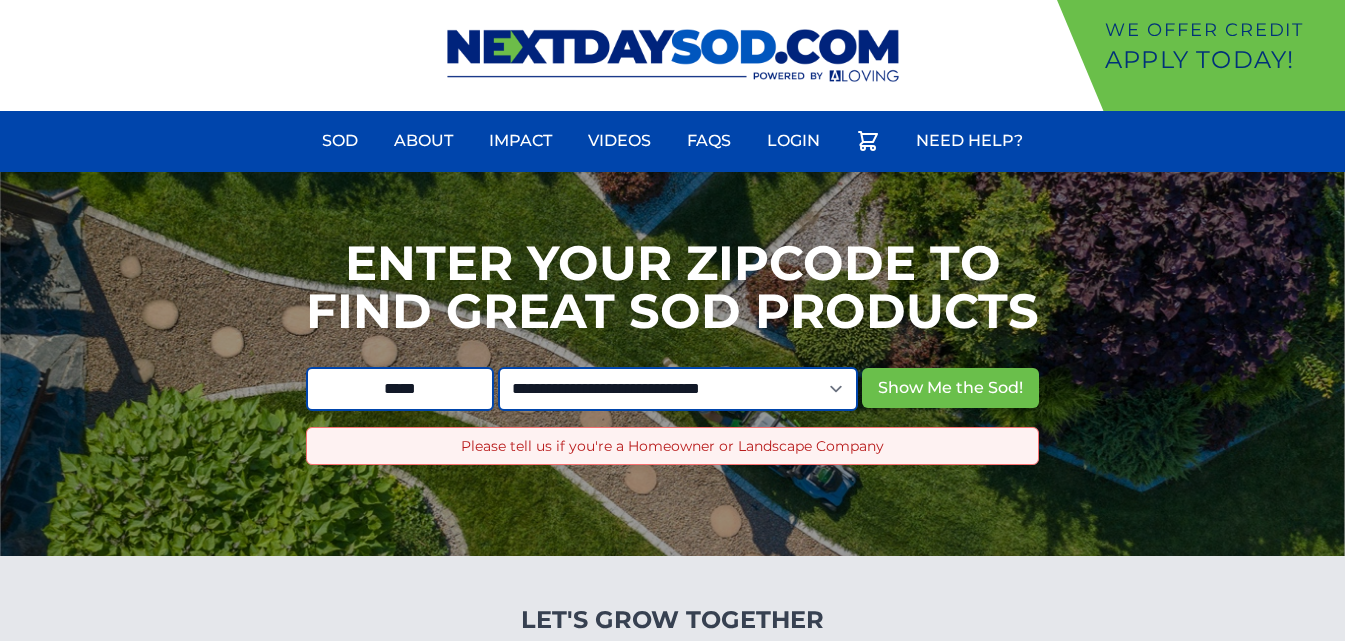 scroll, scrollTop: 0, scrollLeft: 0, axis: both 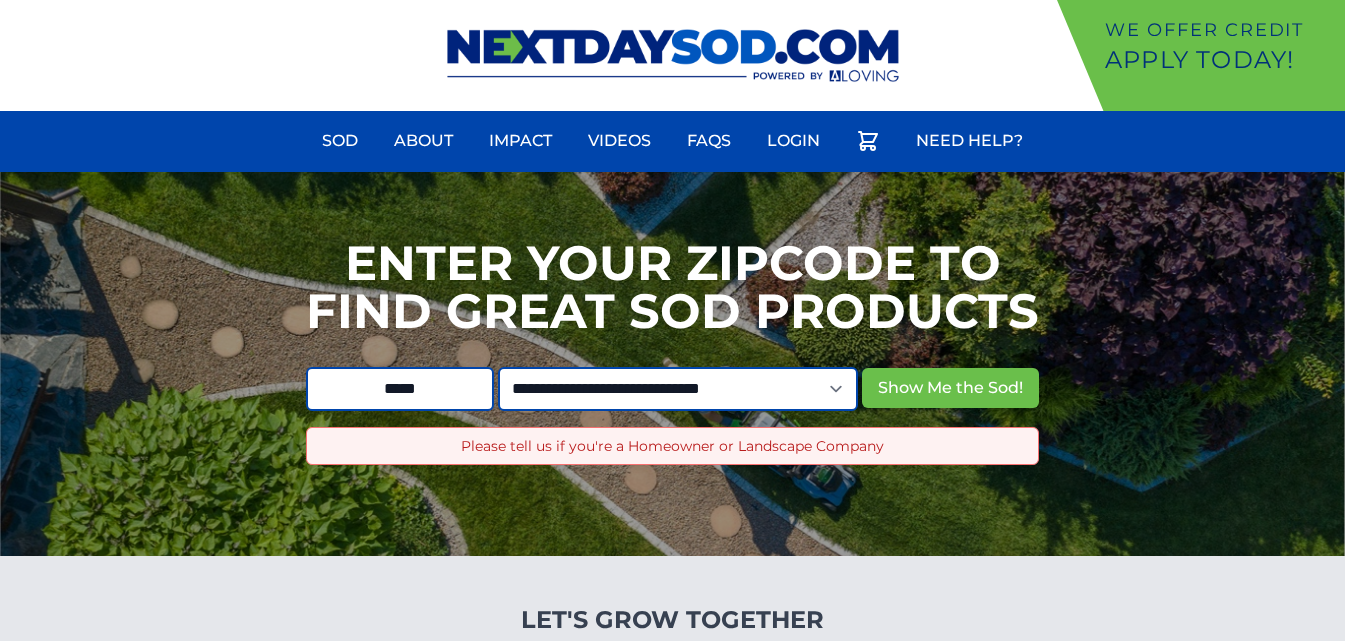 drag, startPoint x: 801, startPoint y: 363, endPoint x: 800, endPoint y: 373, distance: 10.049875 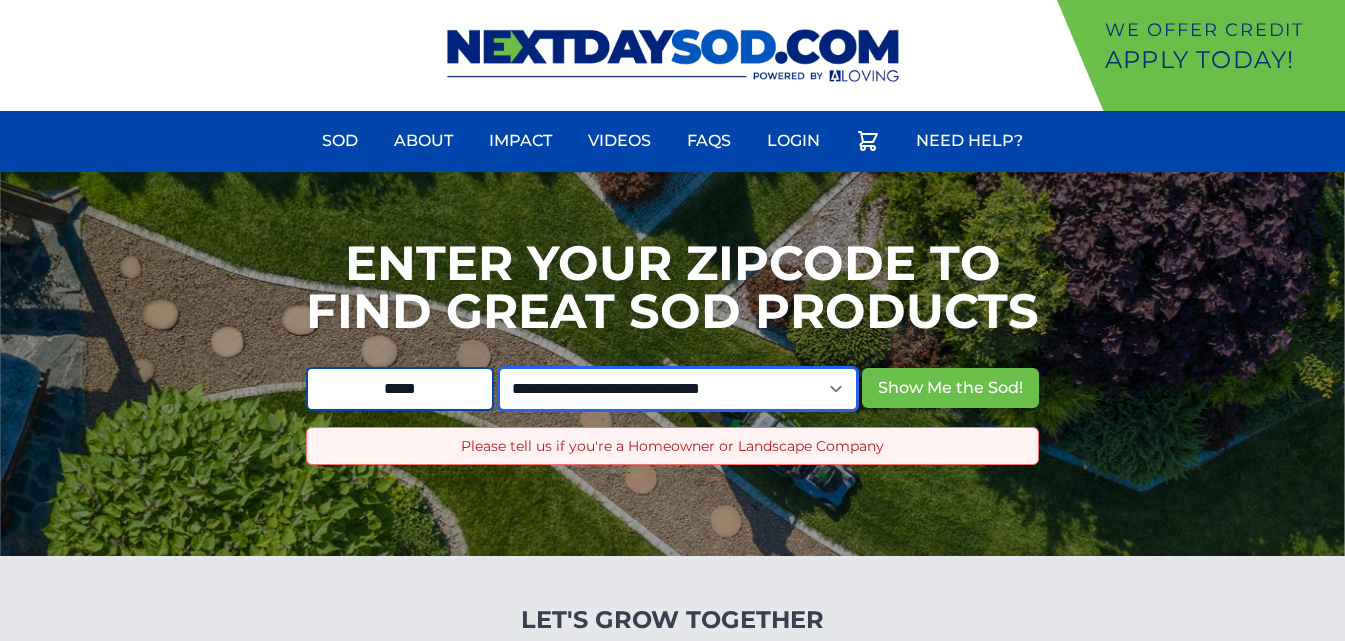 click on "**********" at bounding box center [678, 389] 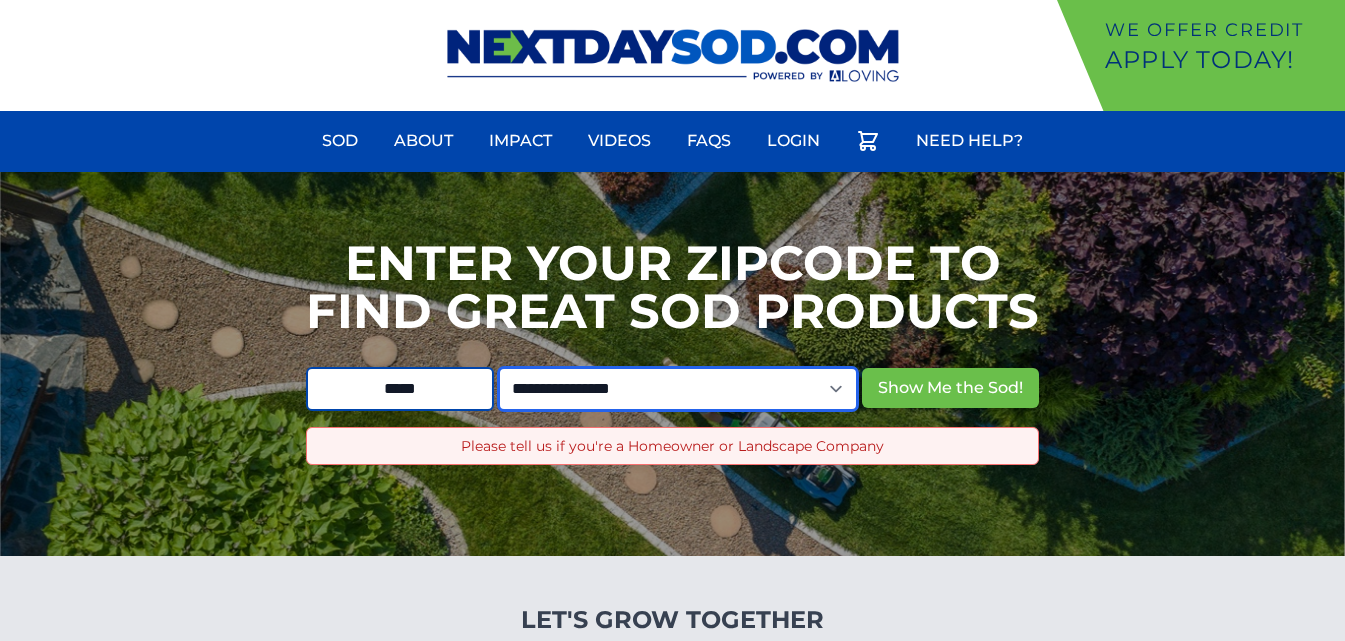 click on "**********" at bounding box center (678, 389) 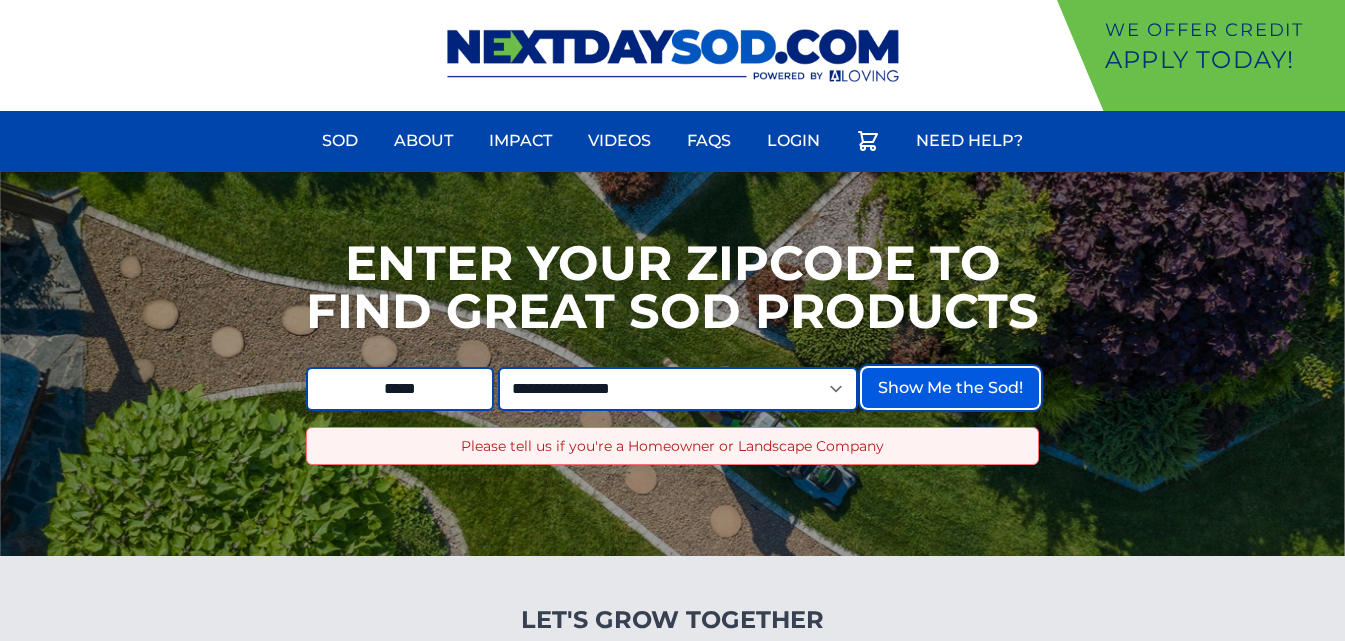 click on "Show Me the Sod!" at bounding box center (950, 388) 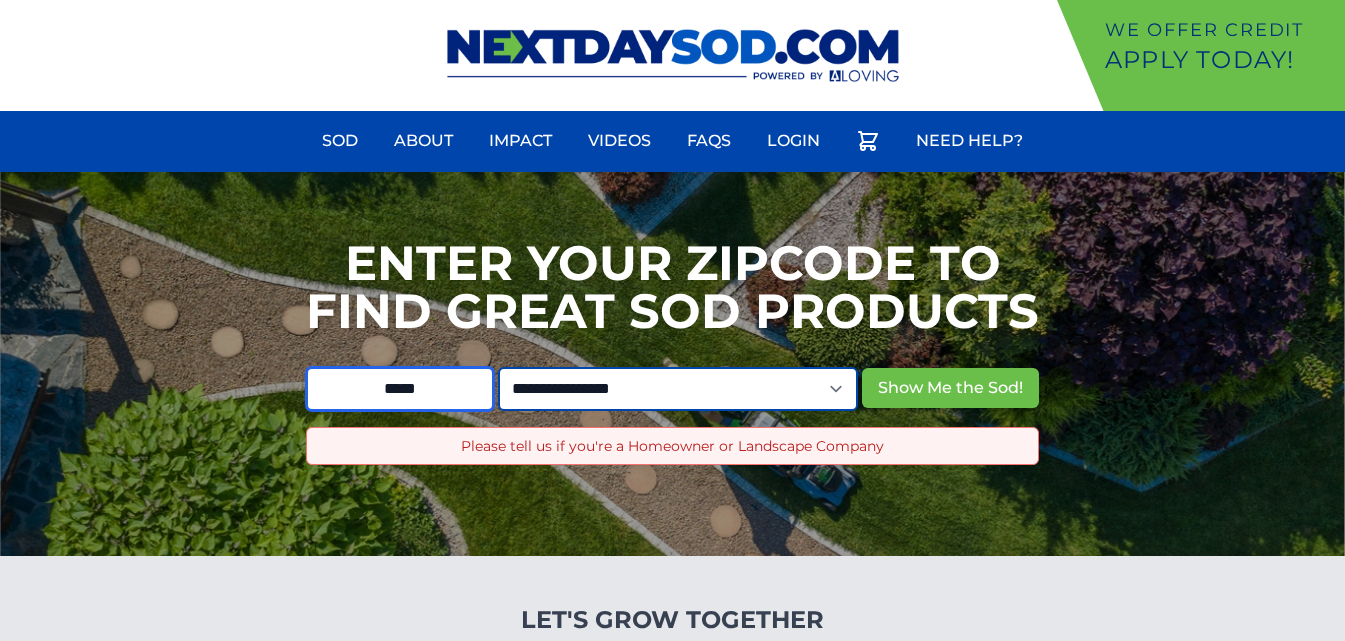 click on "*****" at bounding box center [400, 389] 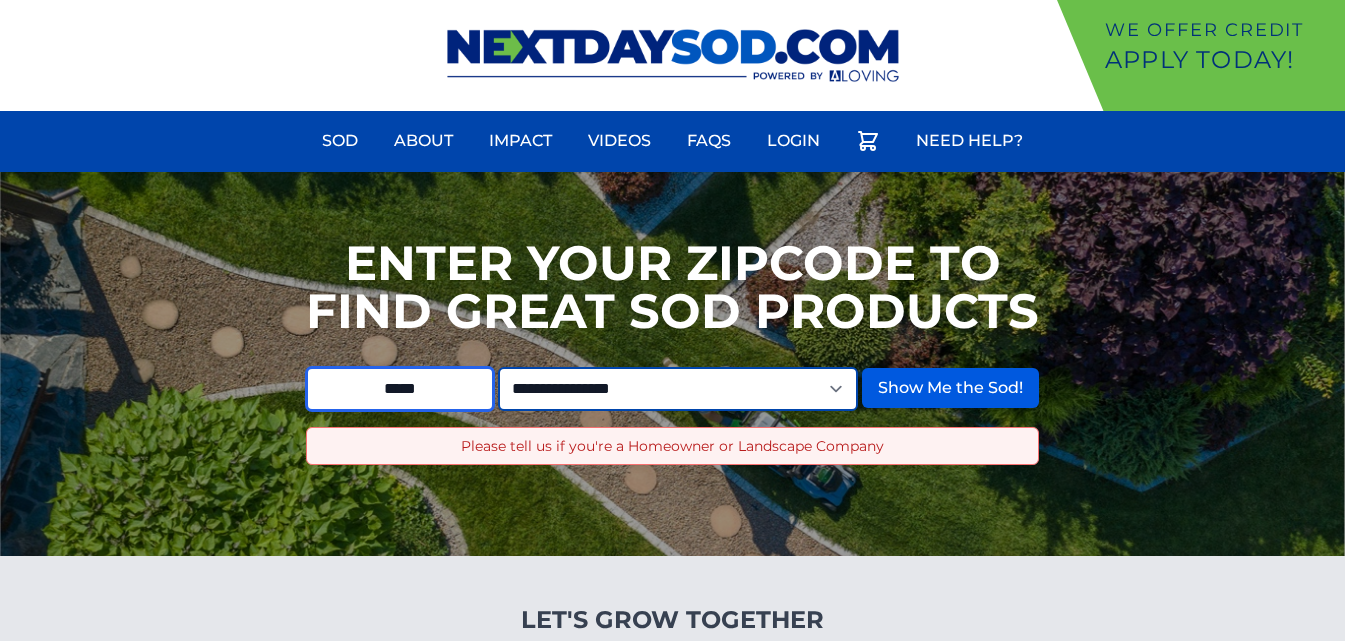 type on "*****" 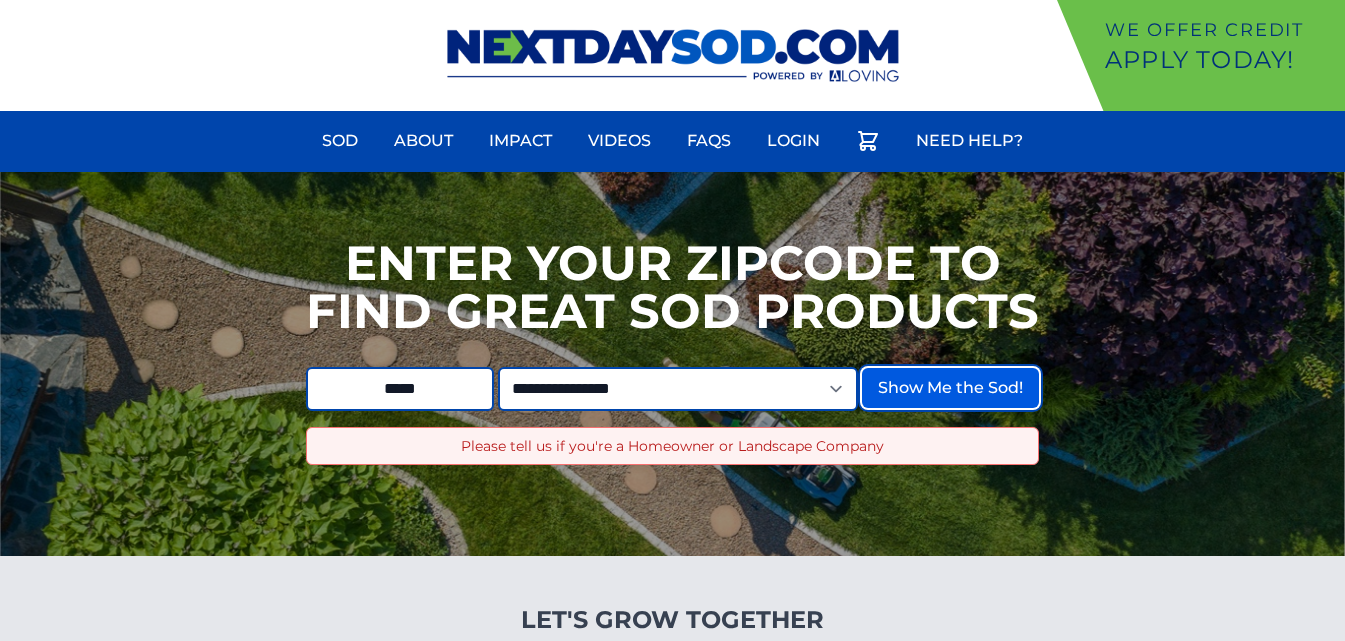 click on "Show Me the Sod!" at bounding box center (950, 388) 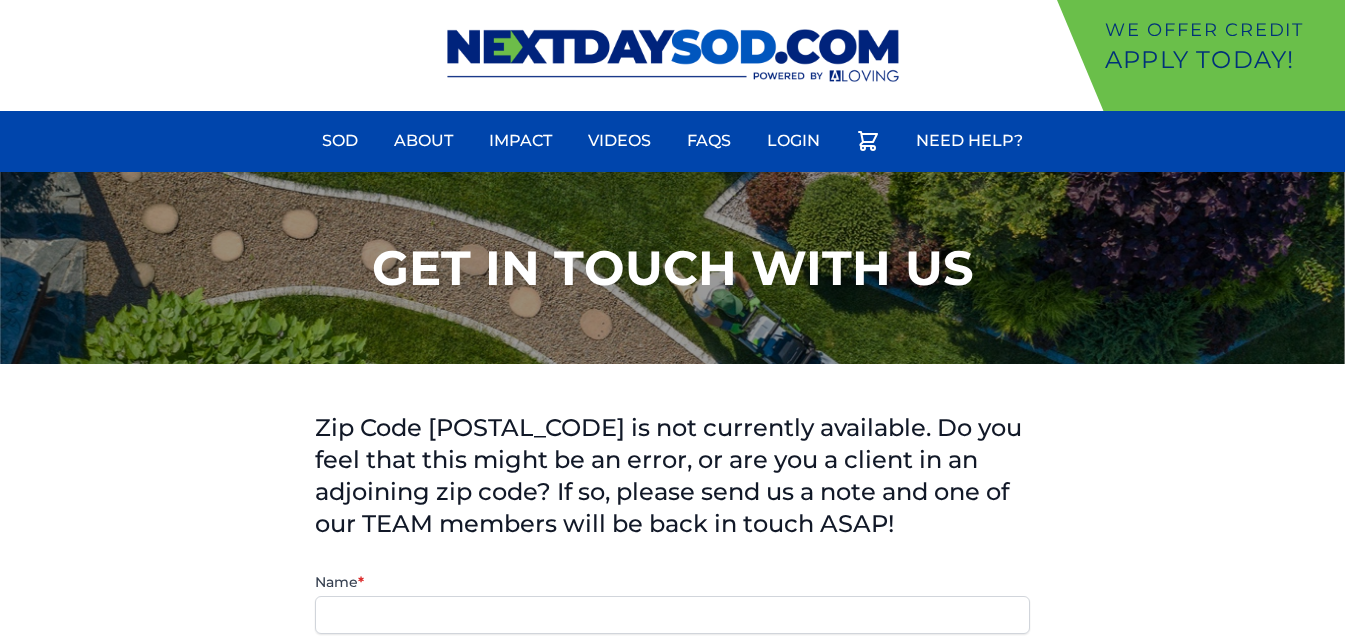 scroll, scrollTop: 0, scrollLeft: 0, axis: both 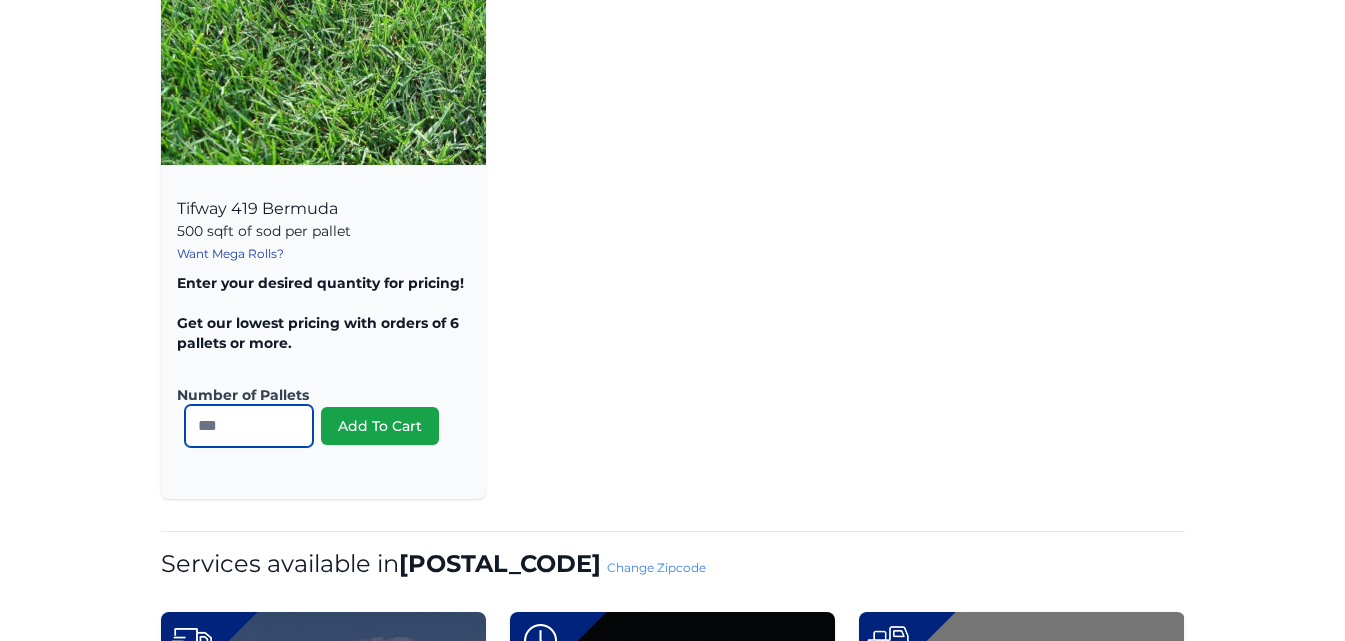 click on "*" at bounding box center (249, 426) 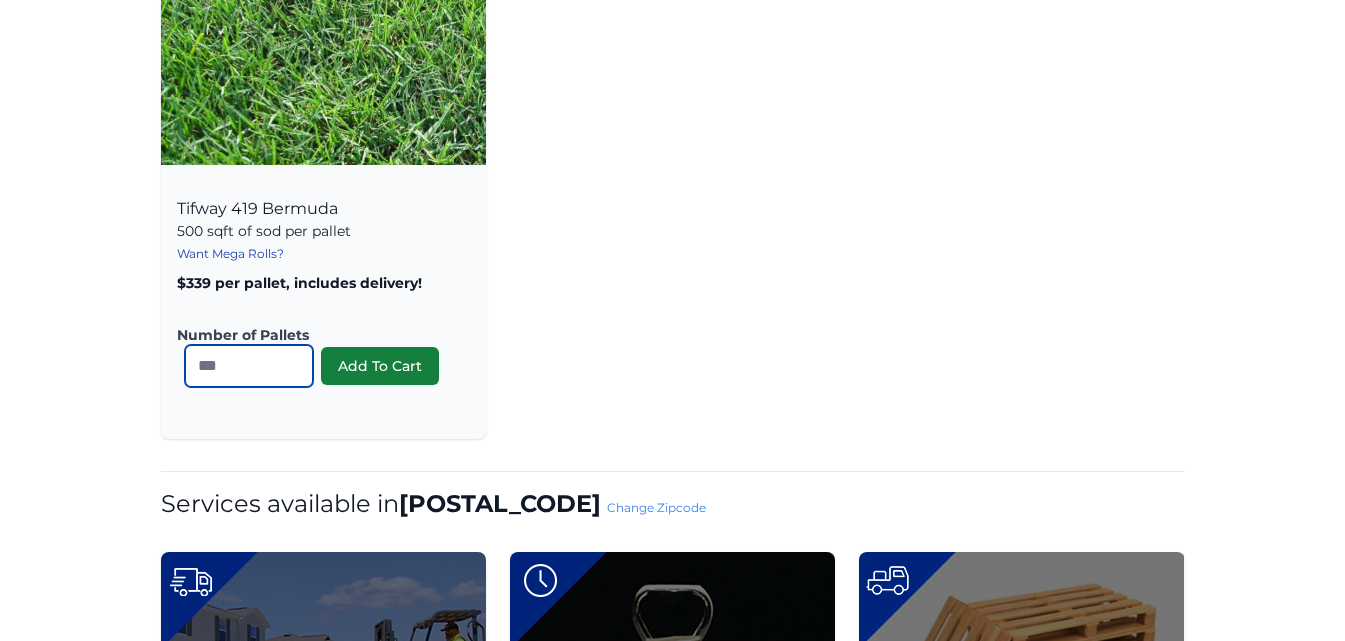 type on "**" 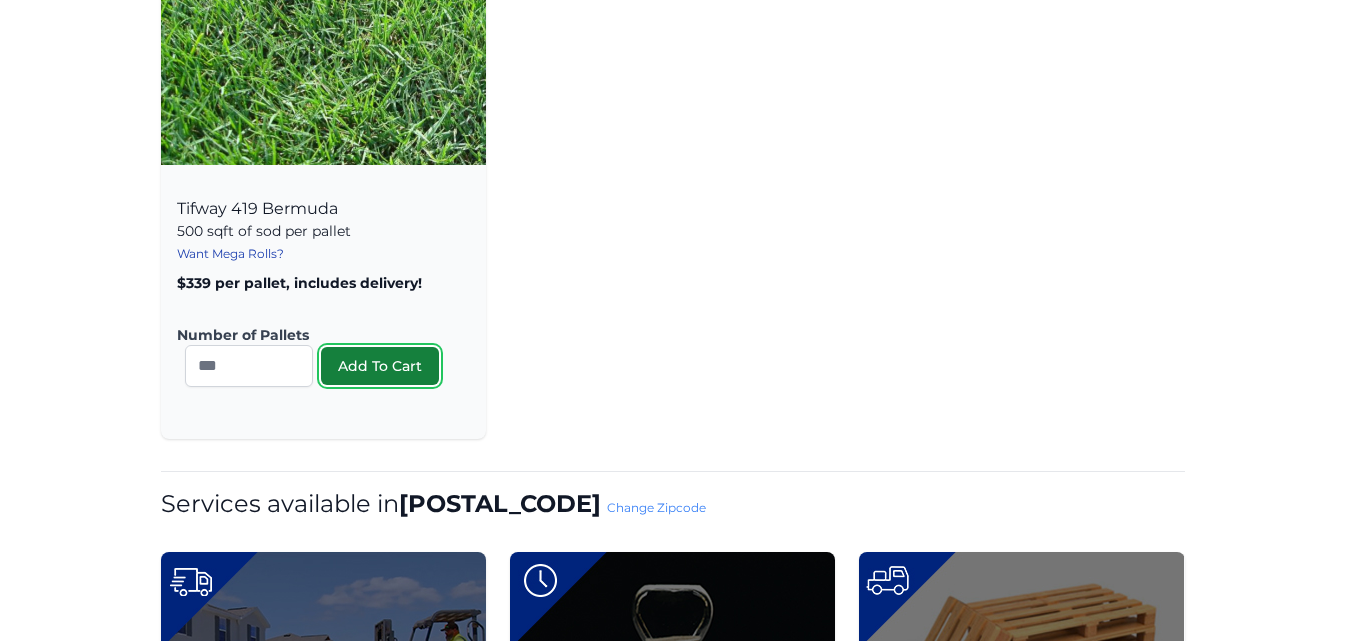 click on "Add To Cart" at bounding box center [380, 366] 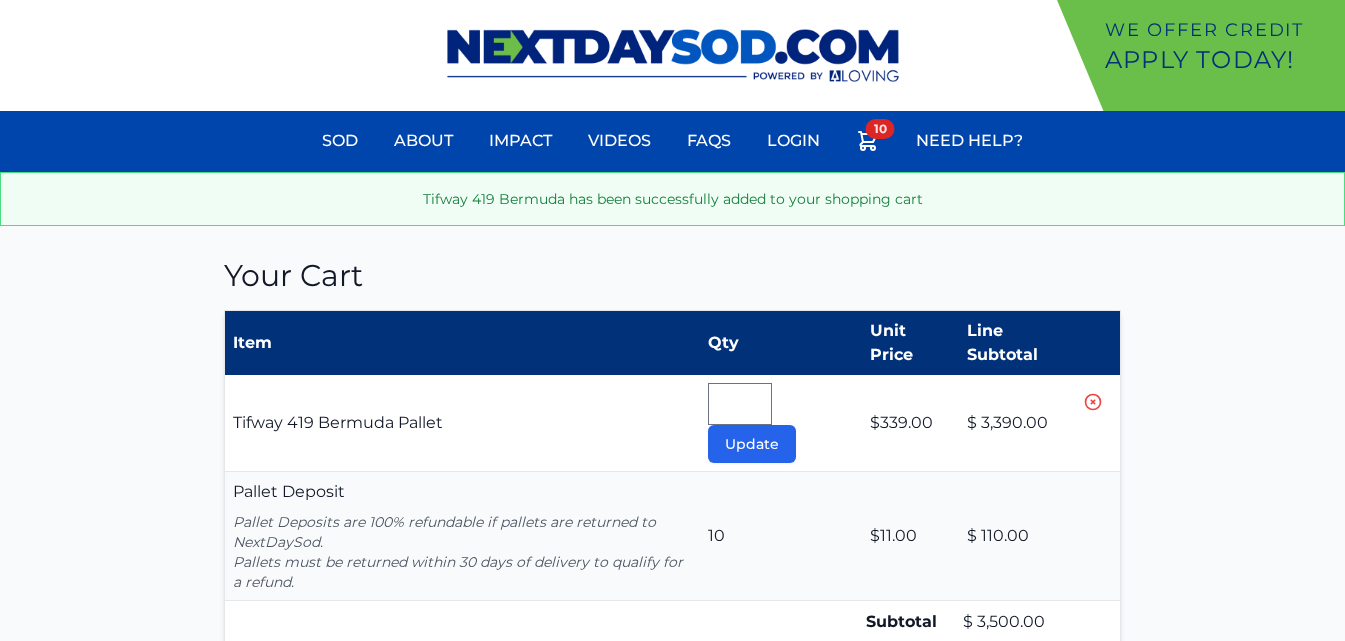 scroll, scrollTop: 117, scrollLeft: 0, axis: vertical 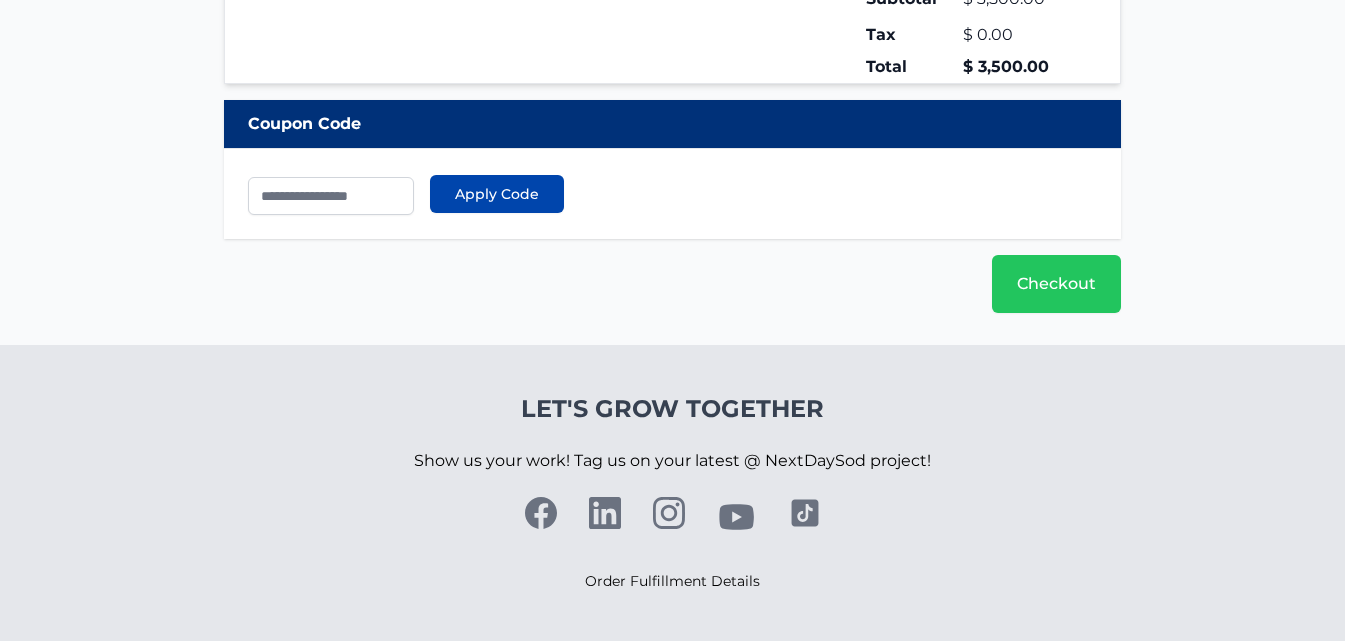 click on "We offer Credit
Apply Today!
Sod
About
Impact
Videos
FAQs
Need Help?
My Account" at bounding box center (672, 9) 